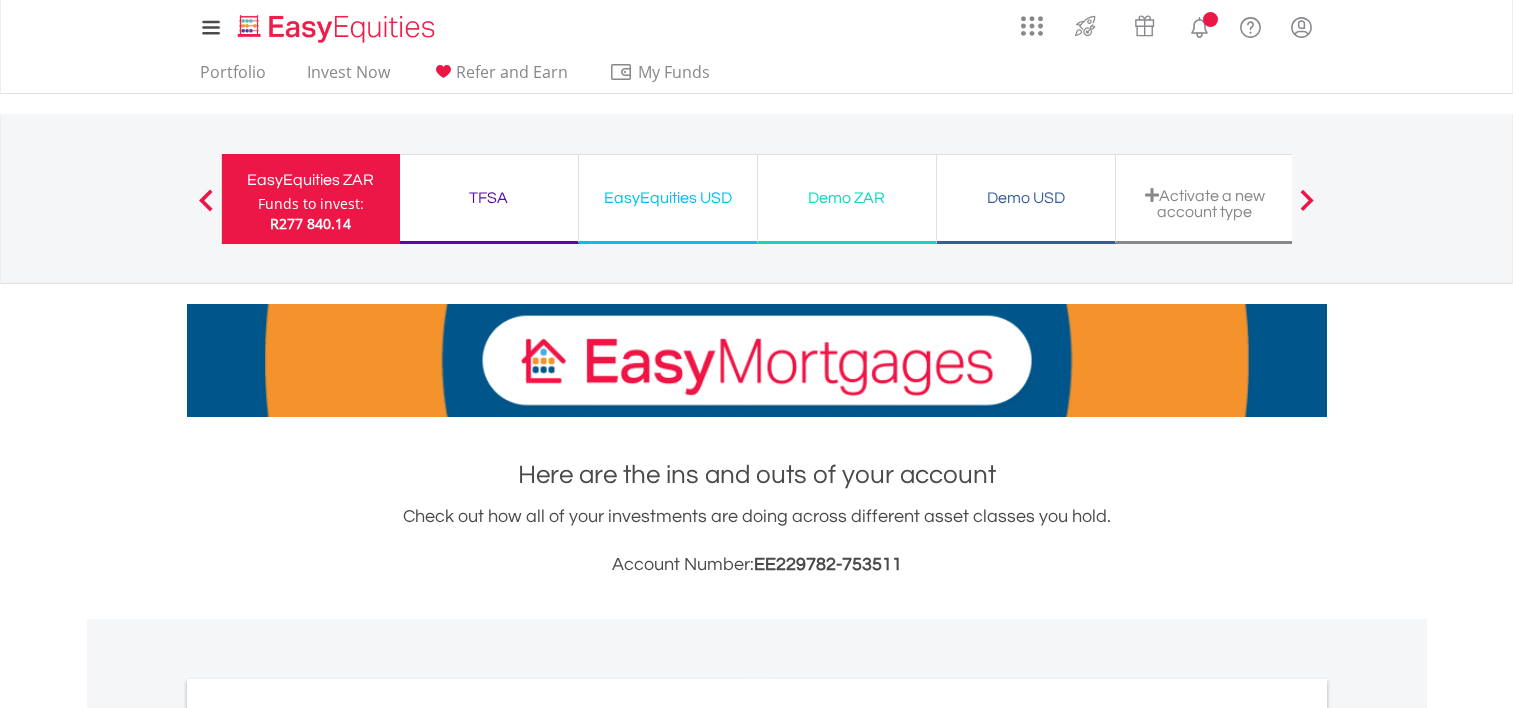 scroll, scrollTop: 0, scrollLeft: 0, axis: both 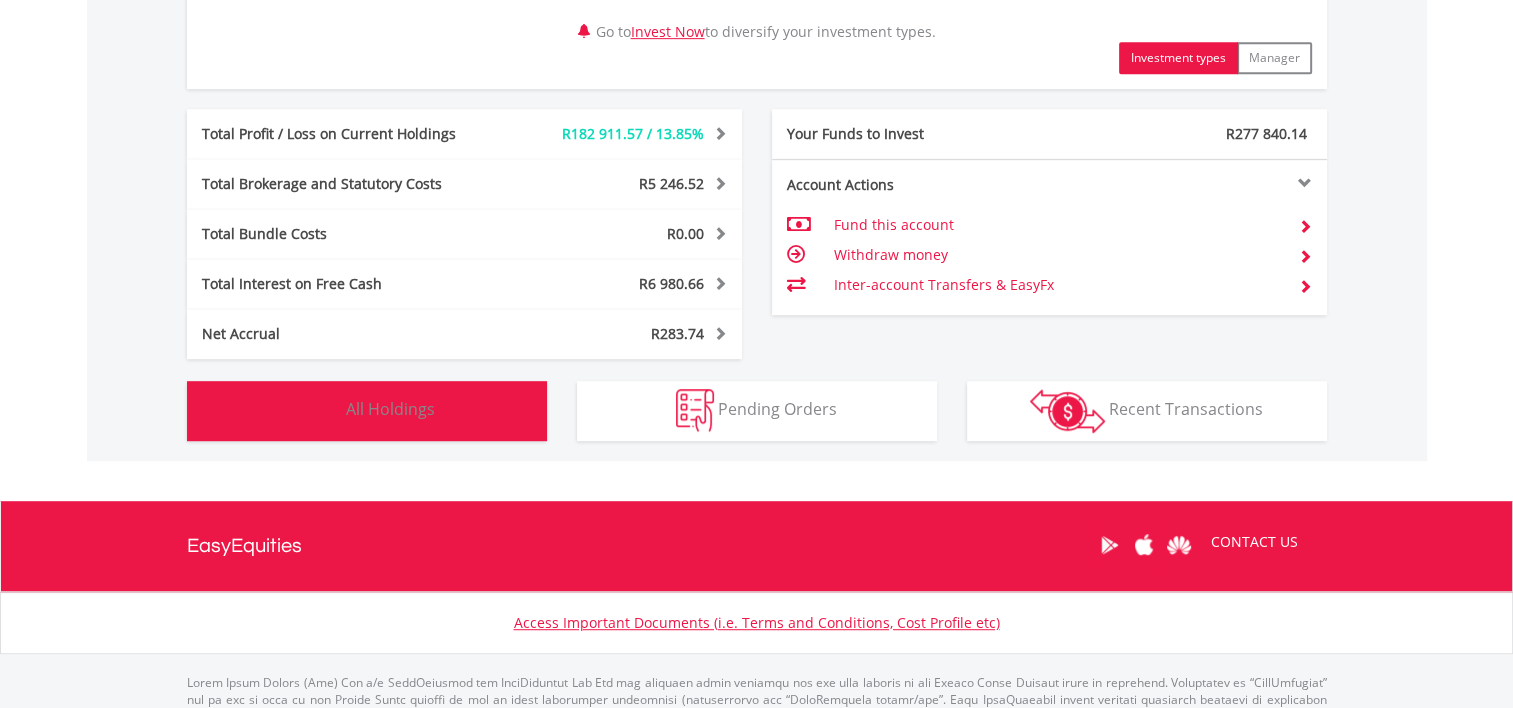 click on "All Holdings" at bounding box center [390, 409] 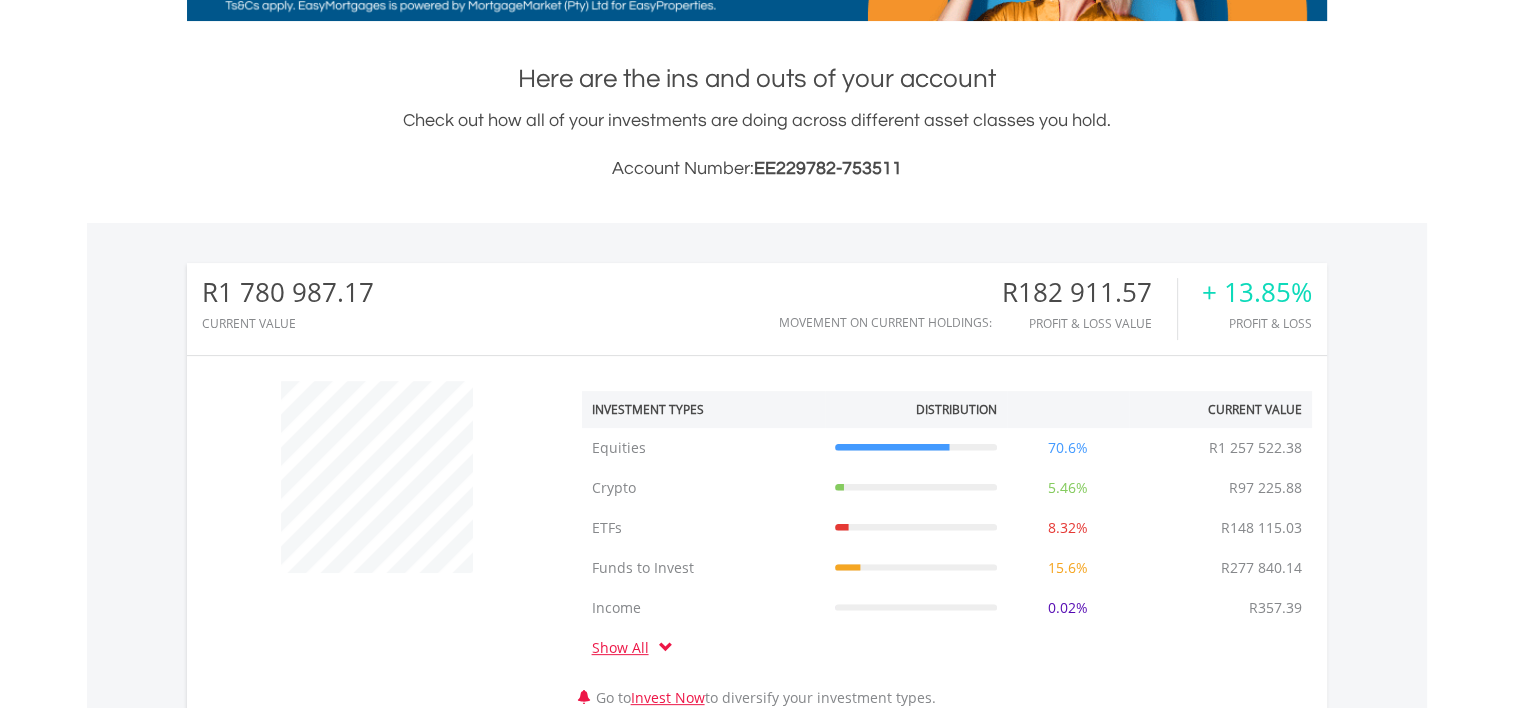 scroll, scrollTop: 0, scrollLeft: 0, axis: both 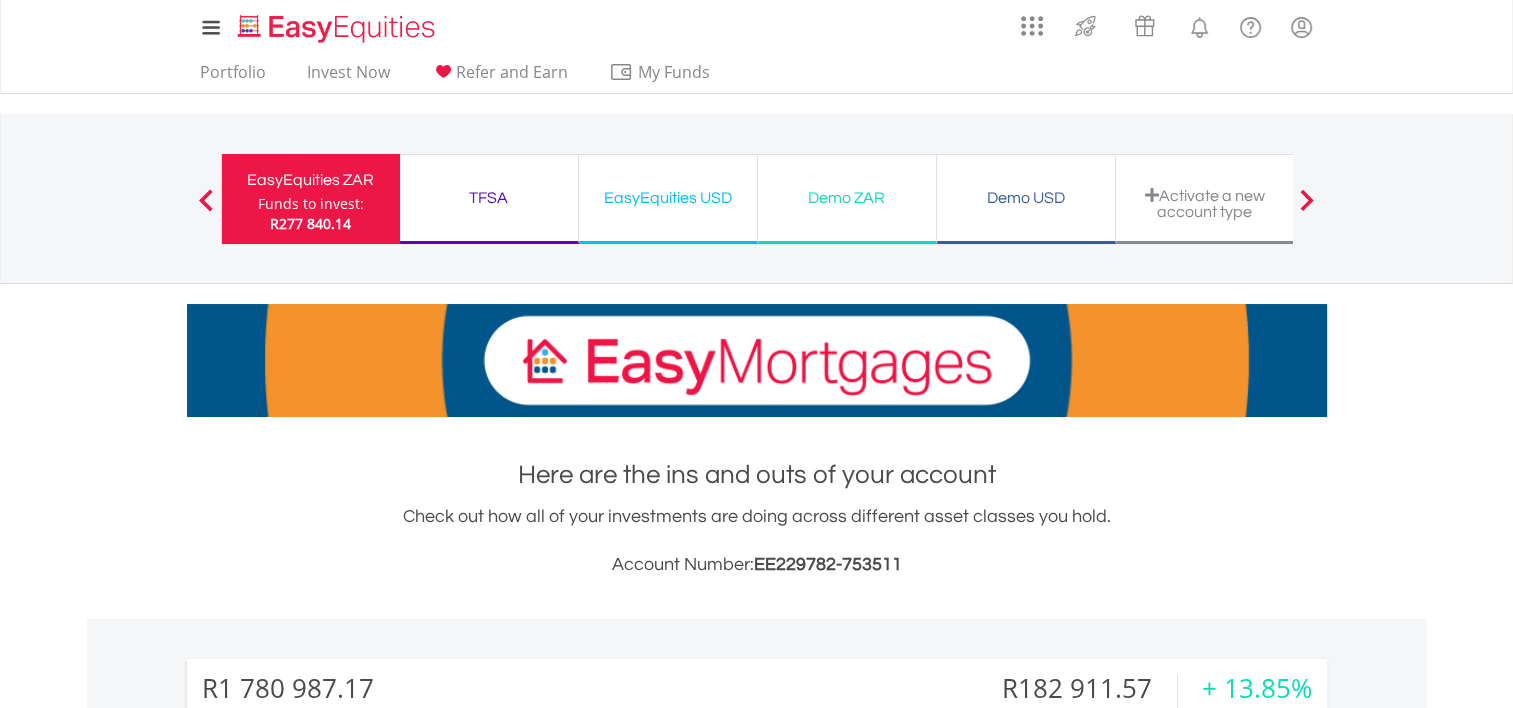 click on "EasyEquities USD" at bounding box center (668, 198) 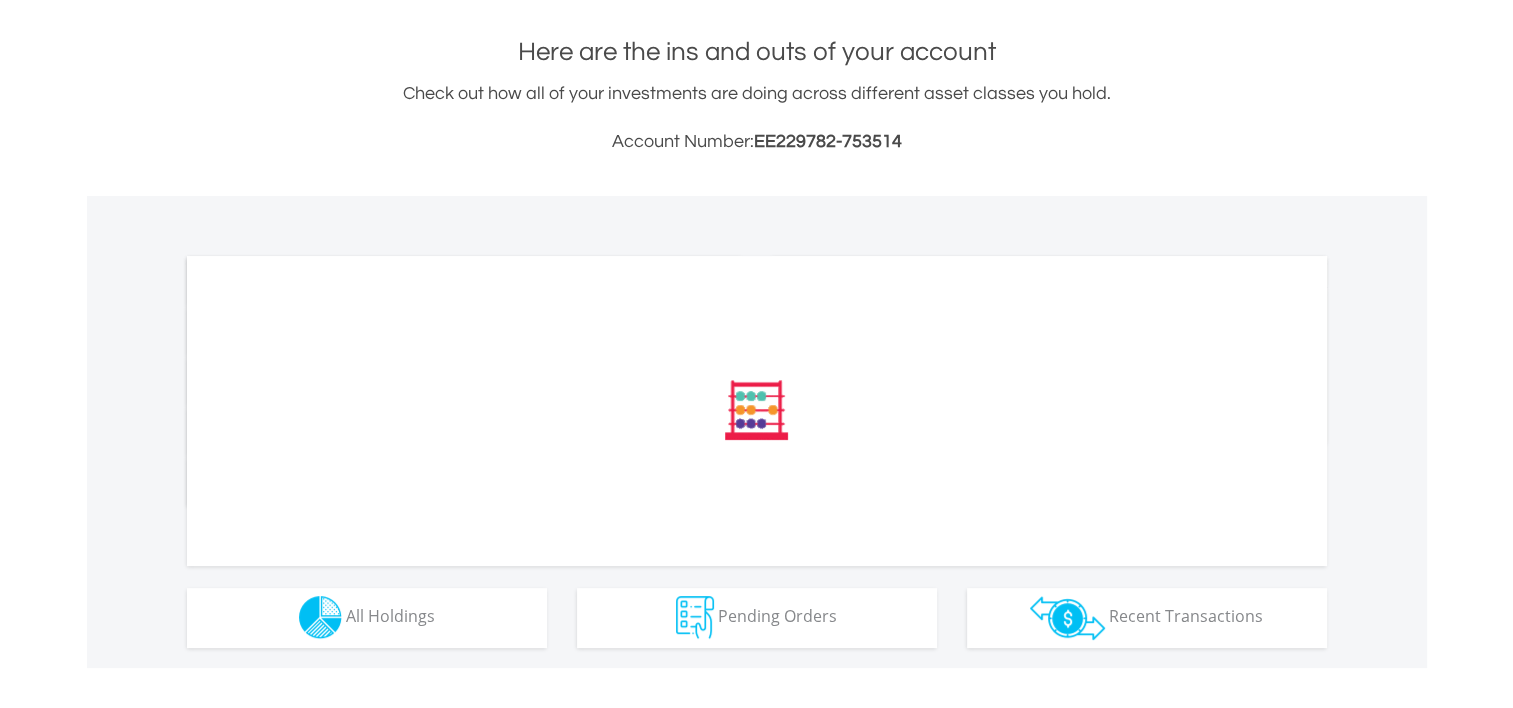 scroll, scrollTop: 422, scrollLeft: 0, axis: vertical 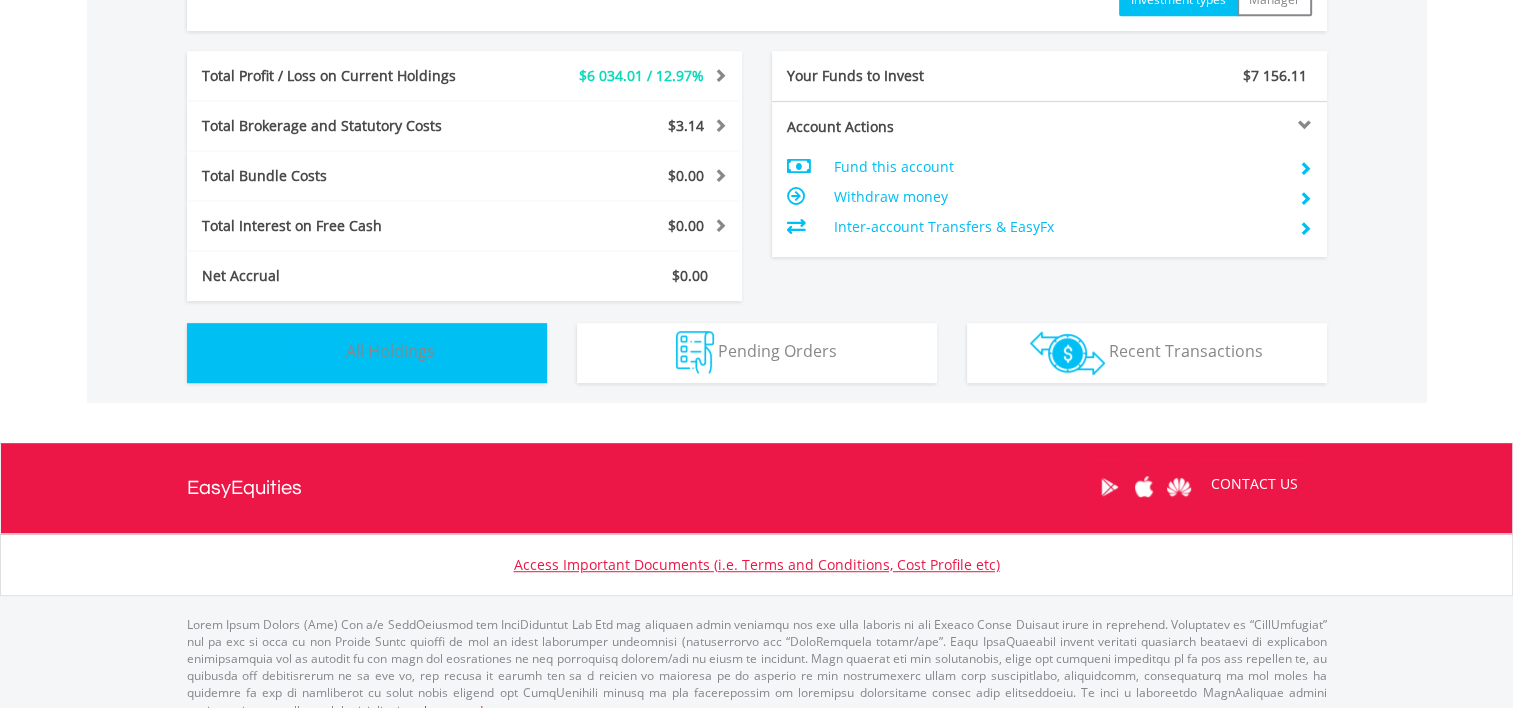 click on "All Holdings" at bounding box center (390, 351) 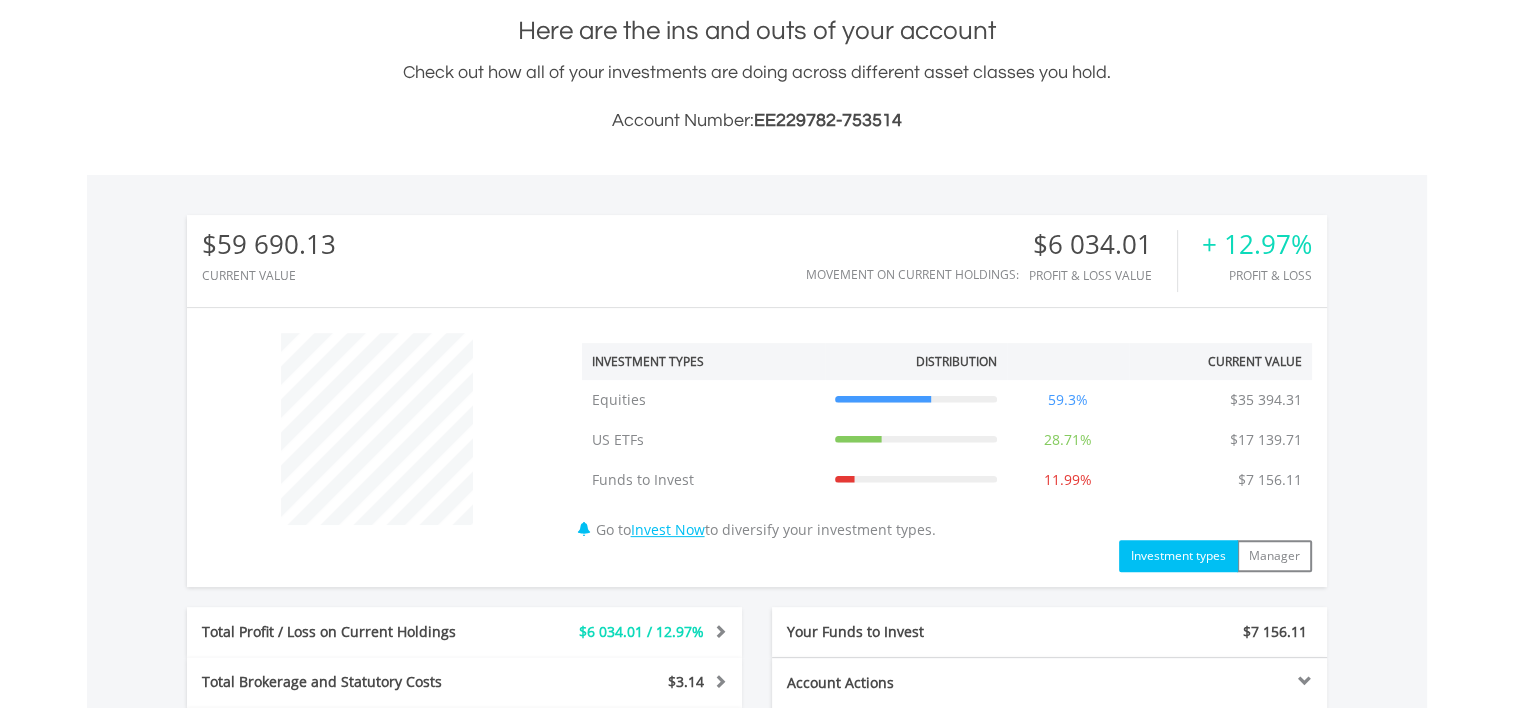scroll, scrollTop: 0, scrollLeft: 0, axis: both 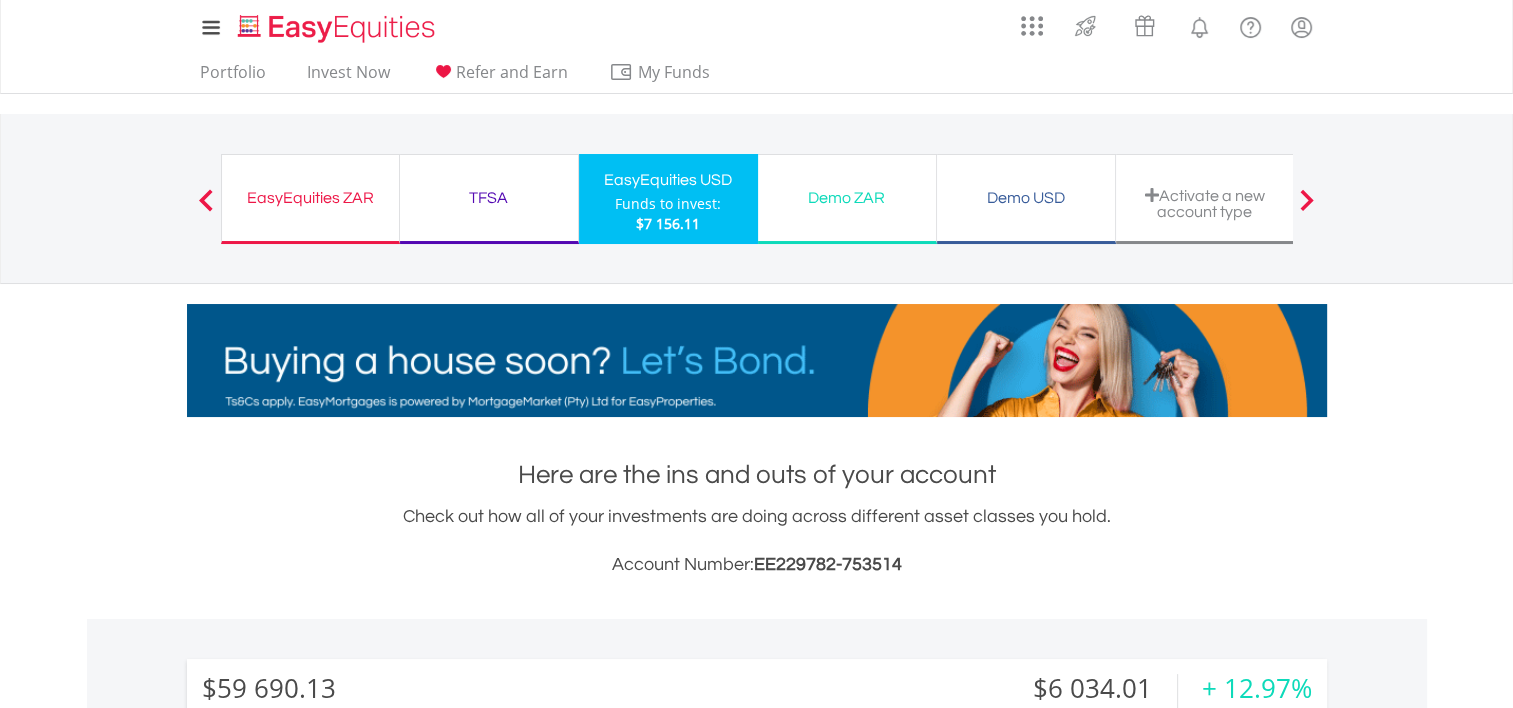 click on "EasyEquities ZAR
Funds to invest:
$7 156.11" at bounding box center [310, 199] 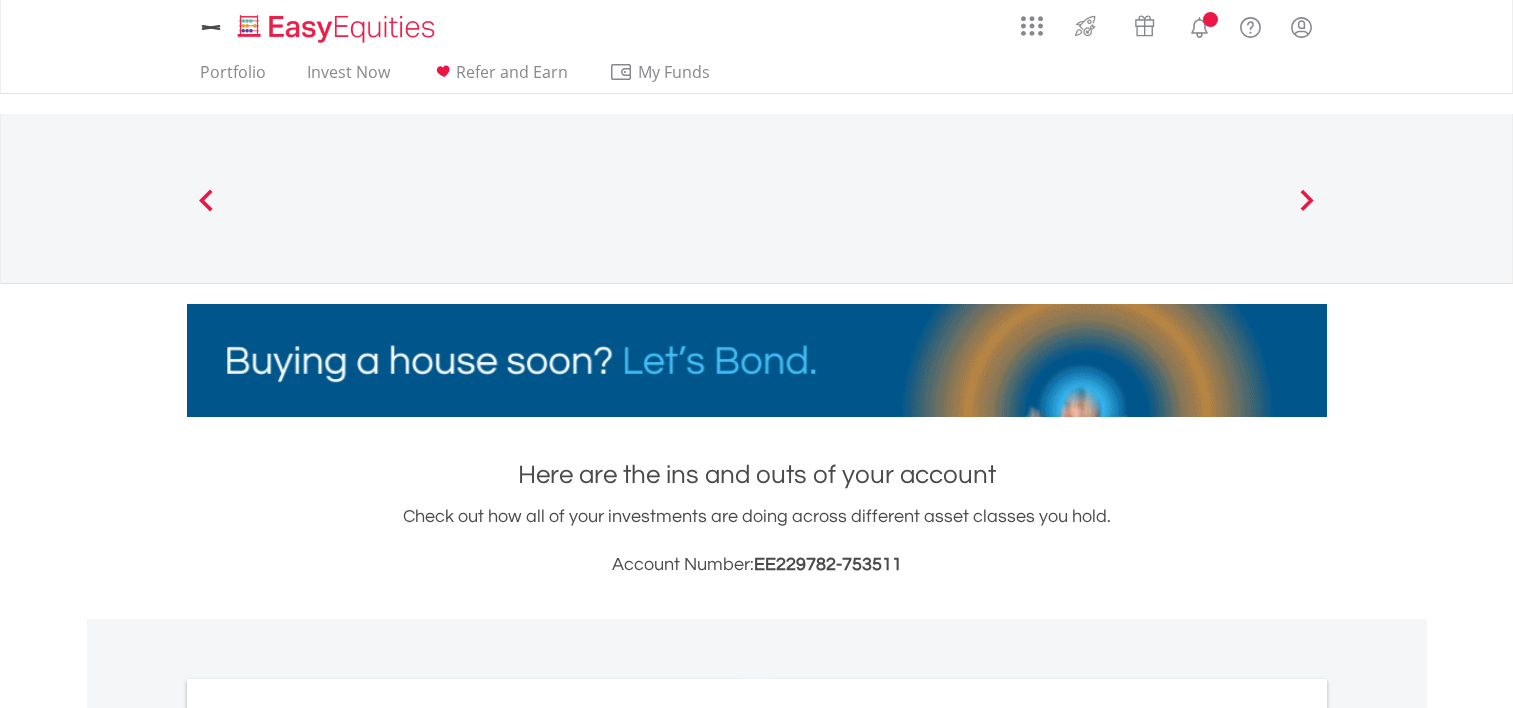 scroll, scrollTop: 0, scrollLeft: 0, axis: both 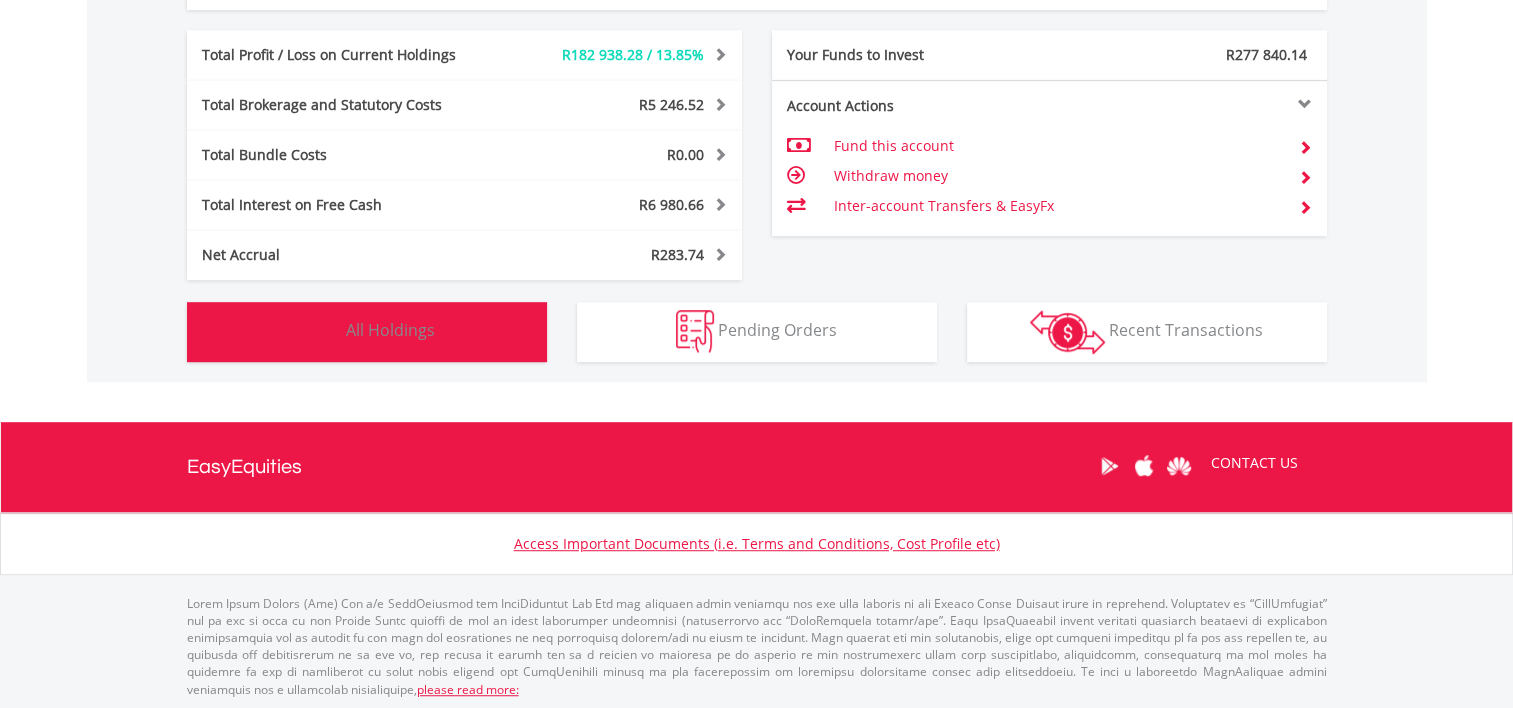 click on "All Holdings" at bounding box center (390, 330) 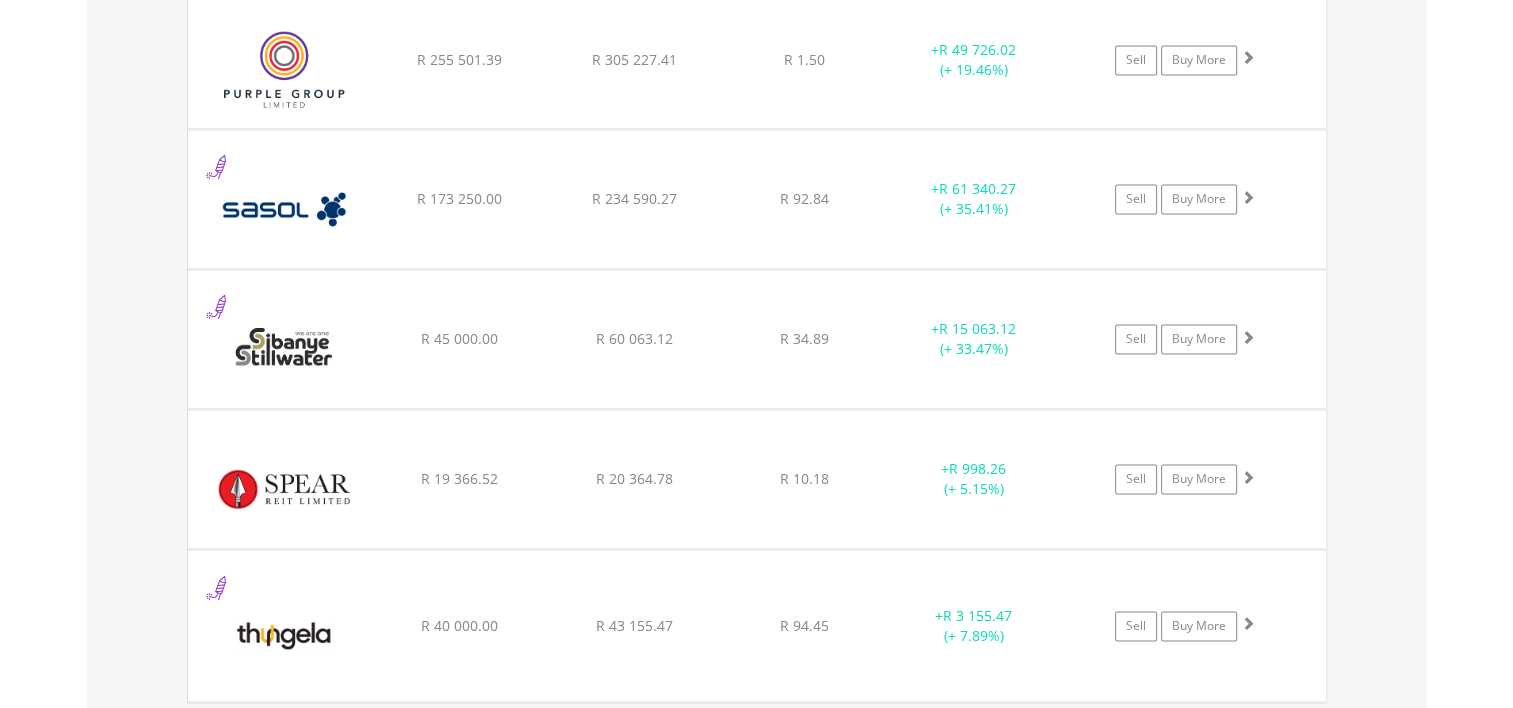 scroll, scrollTop: 3447, scrollLeft: 0, axis: vertical 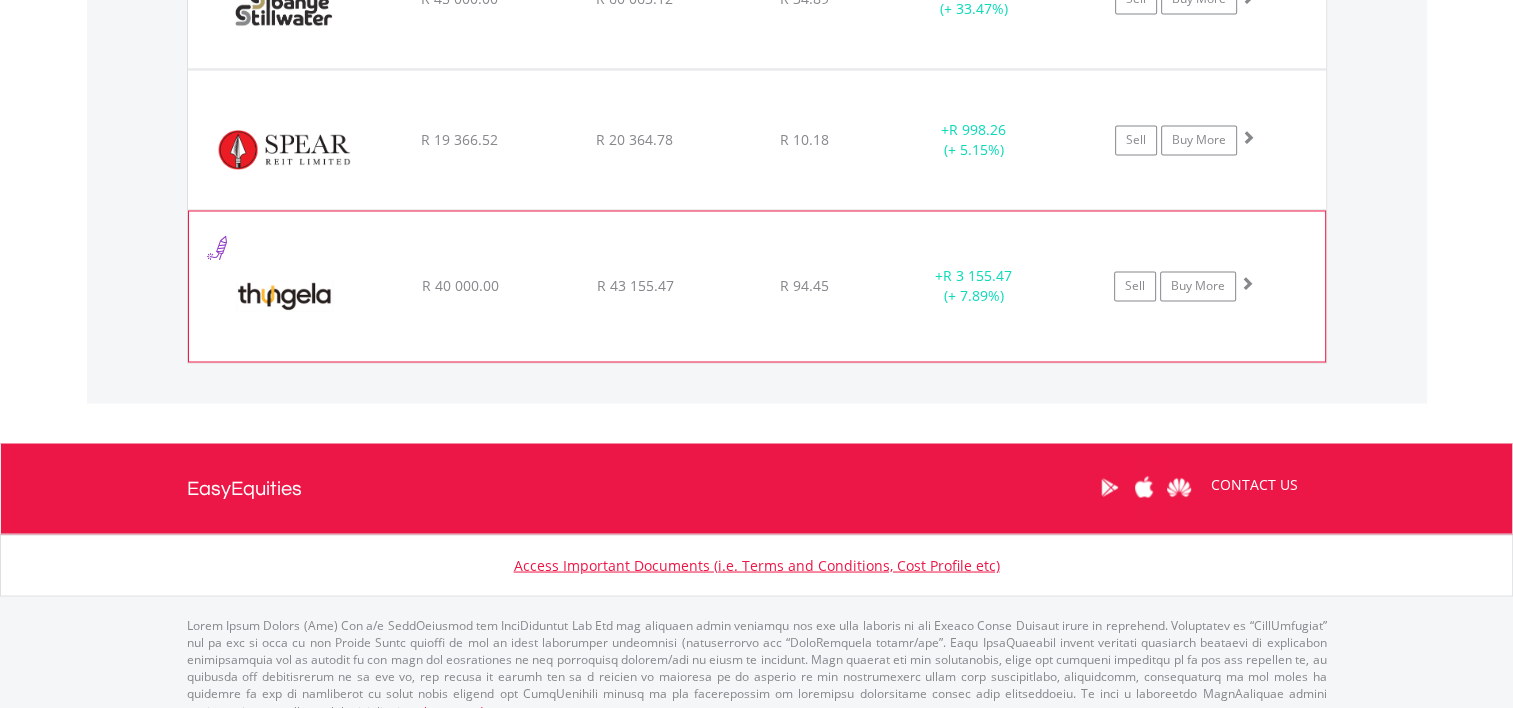 click on "R 43 155.47" at bounding box center (634, -1716) 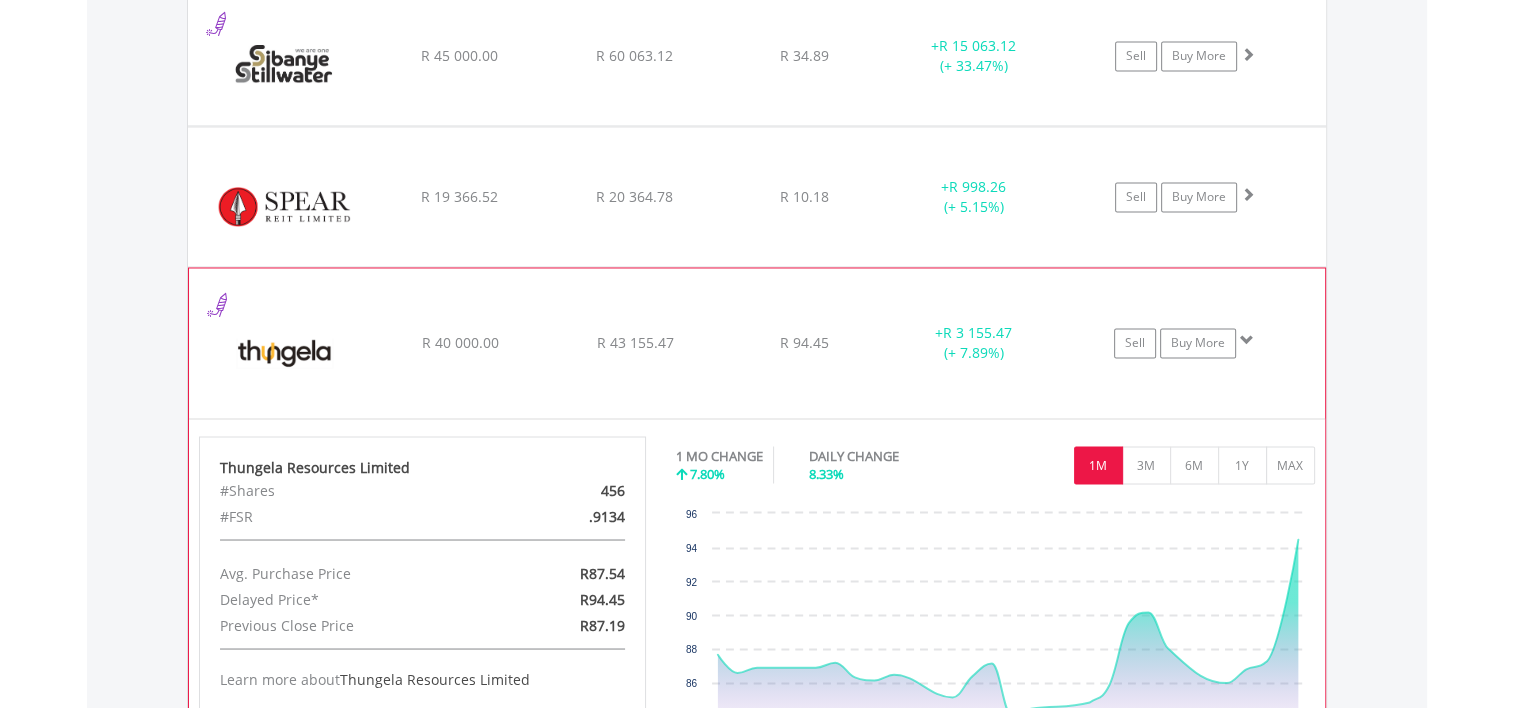 scroll, scrollTop: 3385, scrollLeft: 0, axis: vertical 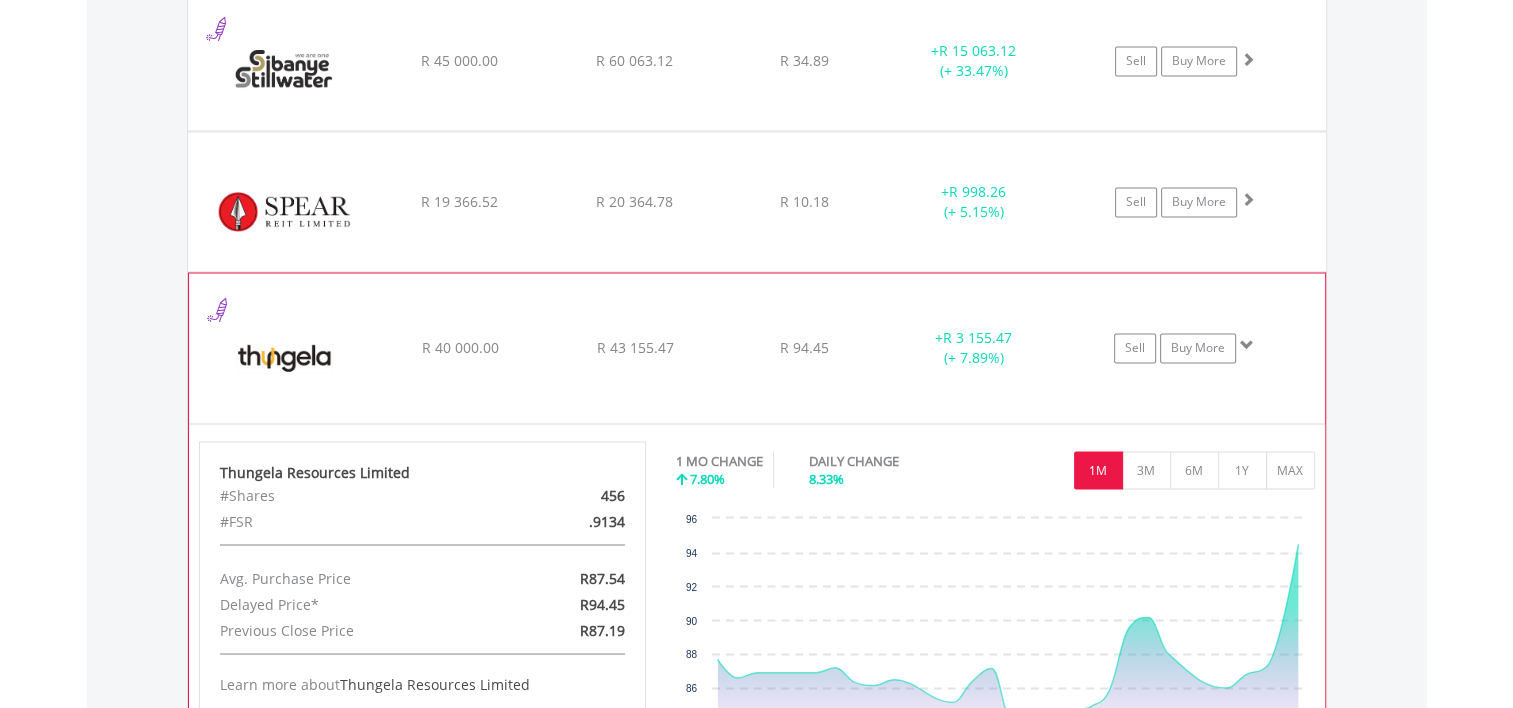 click on "R 43 155.47" at bounding box center (634, -1654) 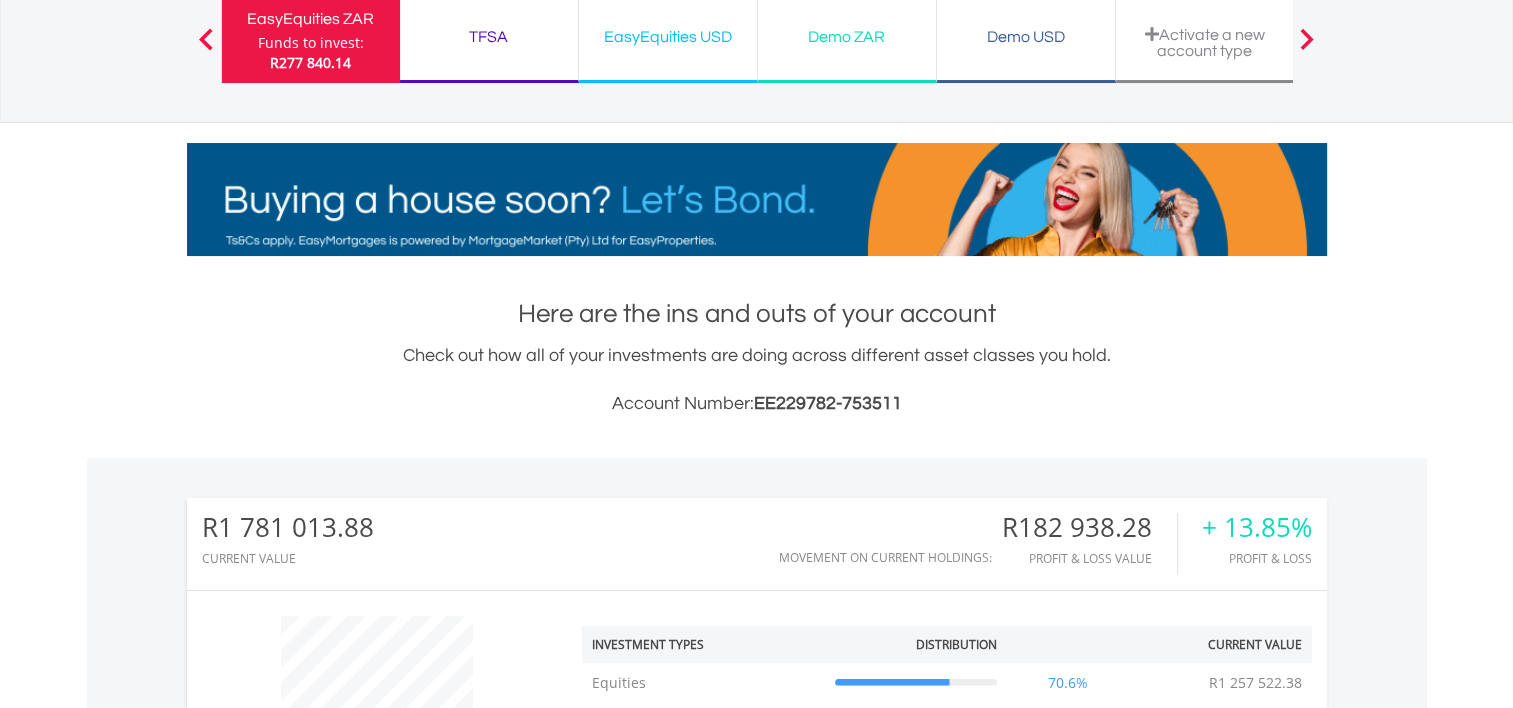 scroll, scrollTop: 13, scrollLeft: 0, axis: vertical 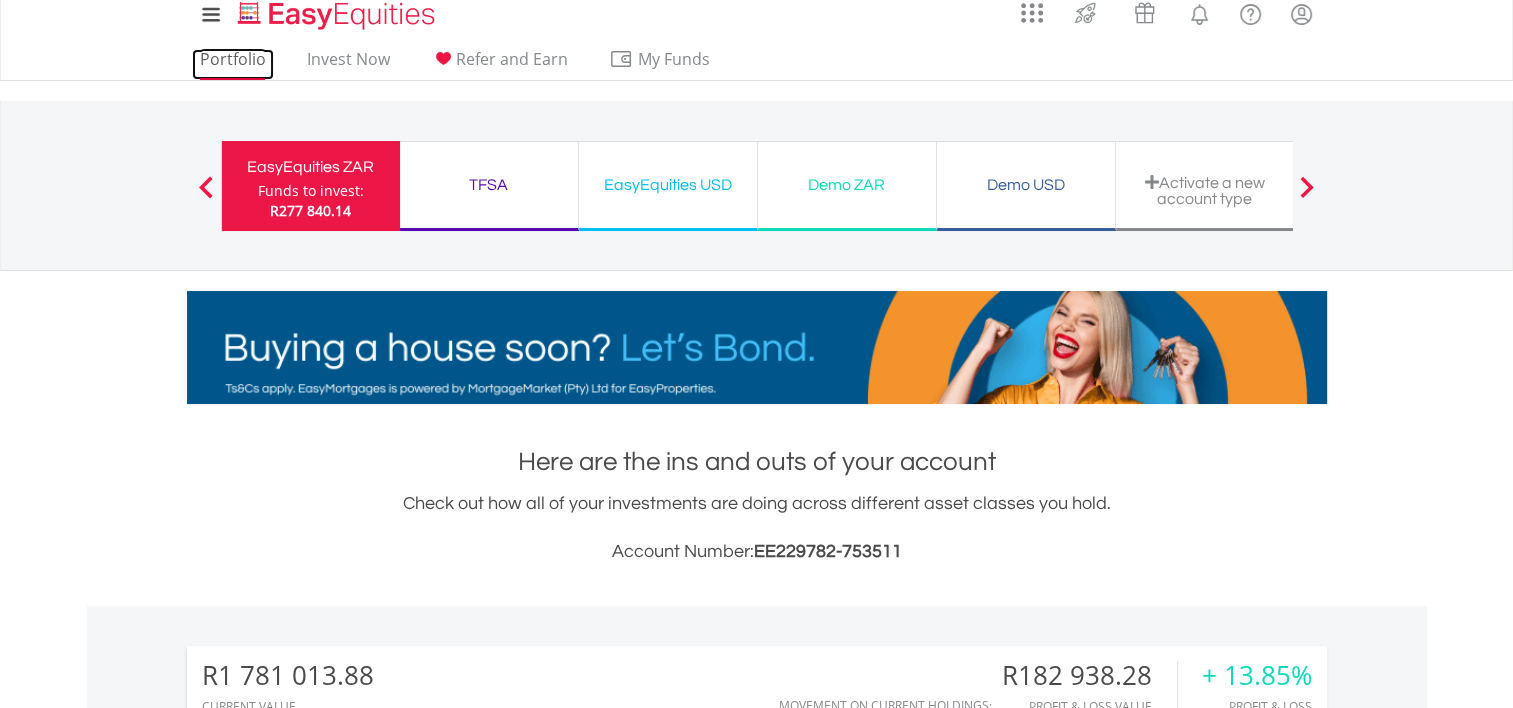 click on "Portfolio" at bounding box center [233, 64] 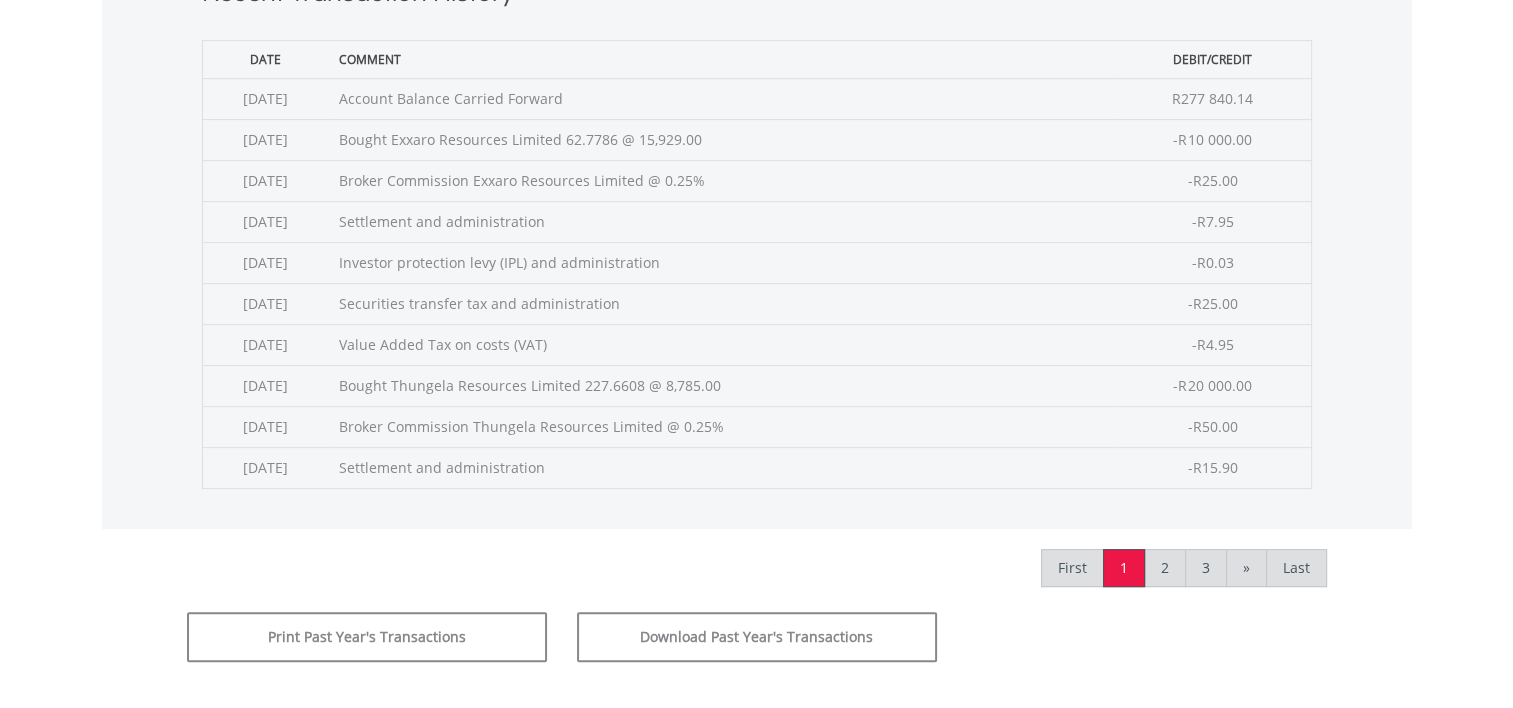 scroll, scrollTop: 834, scrollLeft: 0, axis: vertical 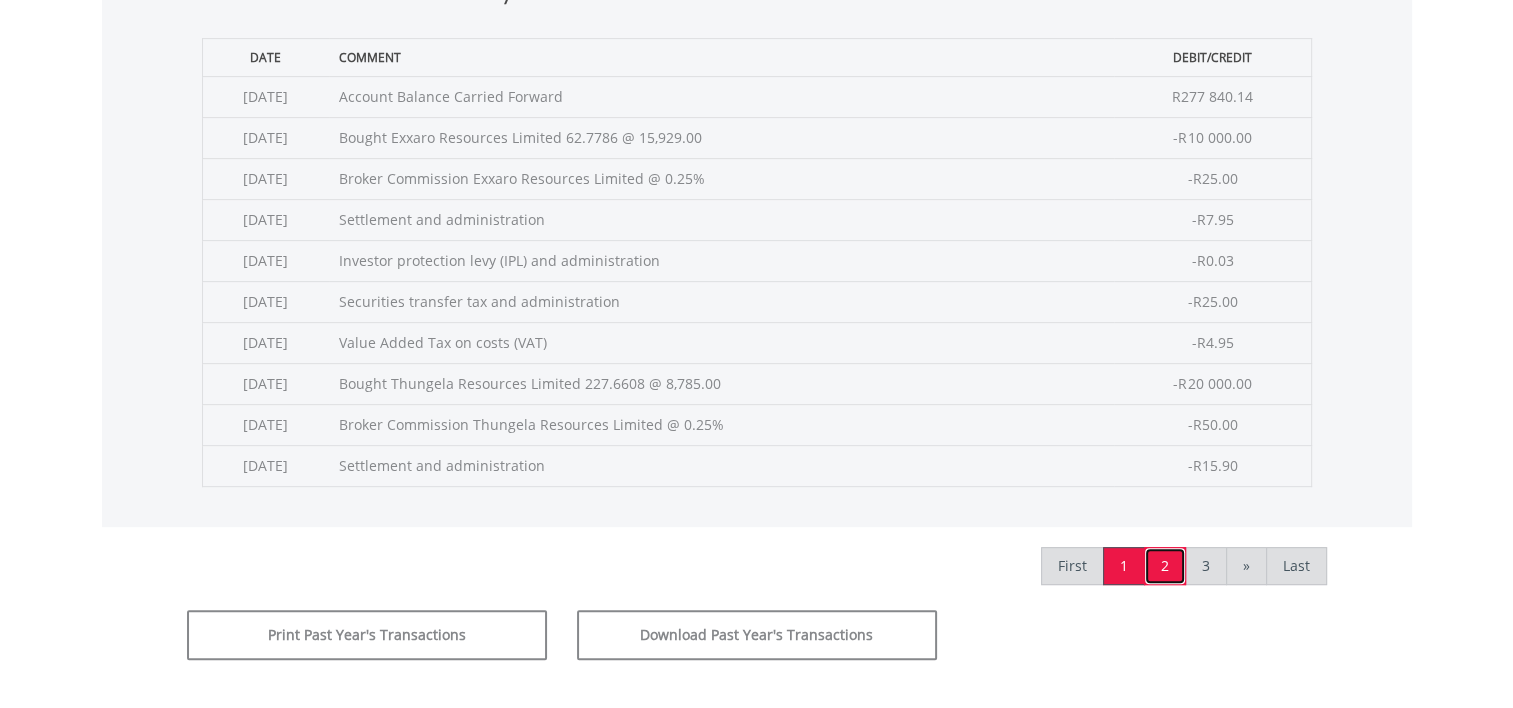 click on "2" at bounding box center (1165, 566) 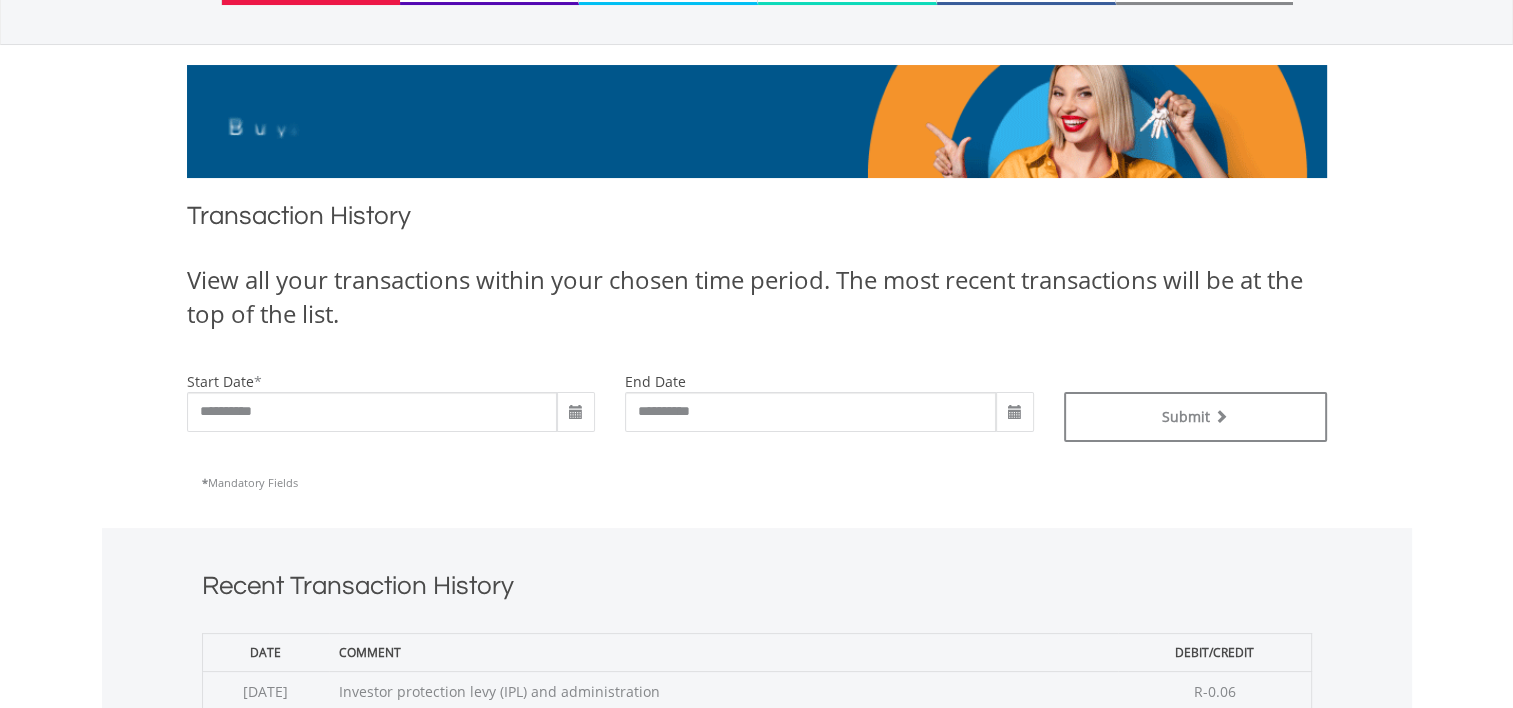 scroll, scrollTop: 0, scrollLeft: 0, axis: both 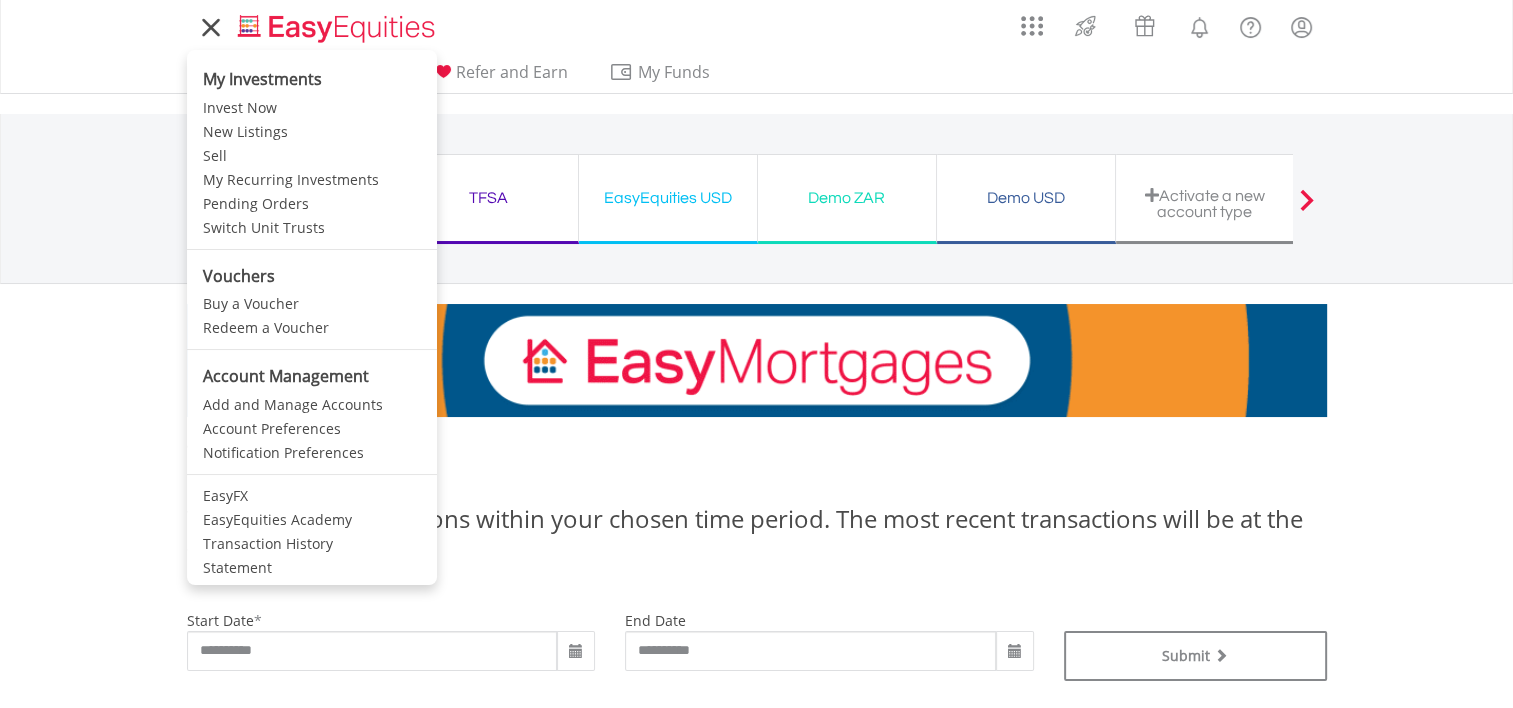 click 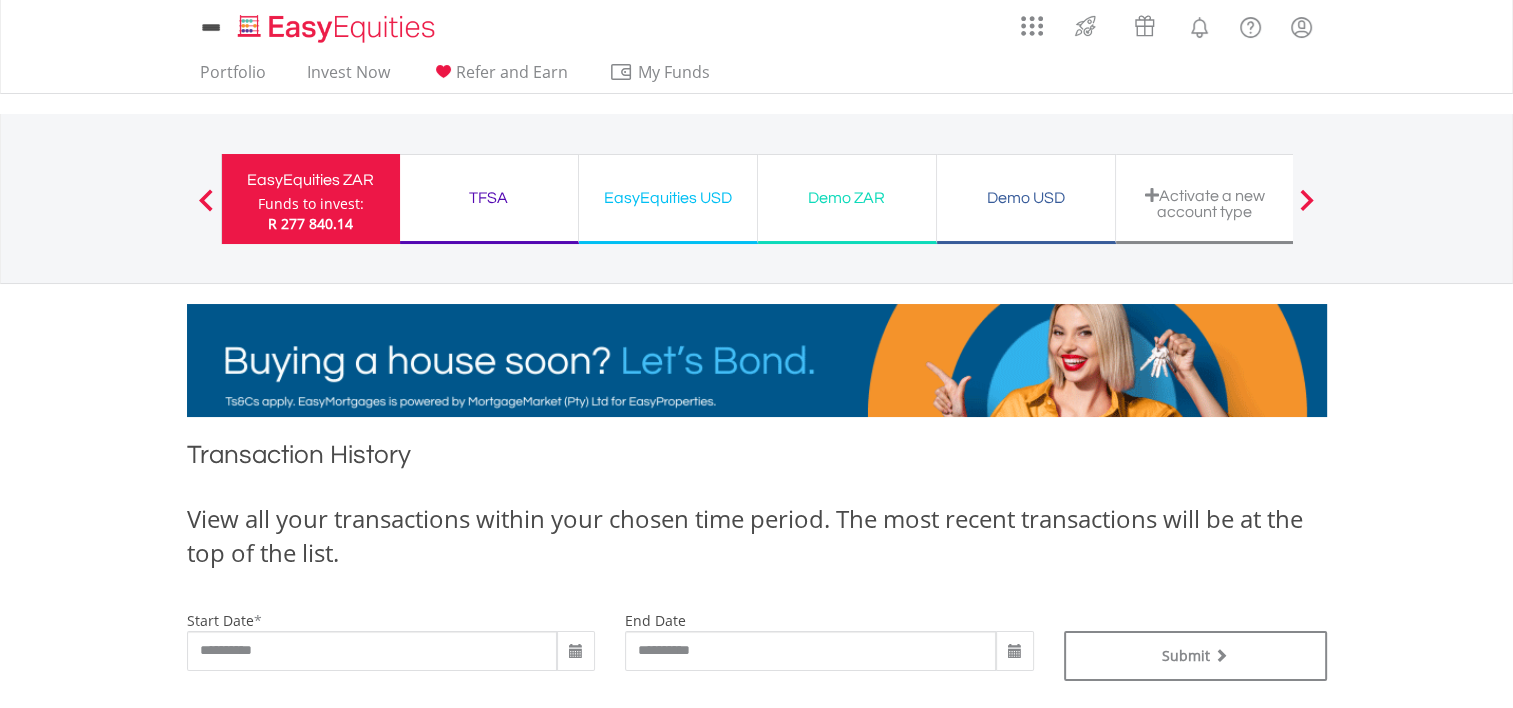 click on "EasyEquities ZAR
Funds to invest:
R 277 840.14
TFSA
Funds to invest:
R 277 840.14
EasyEquities USD
Funds to invest:
R 277 840.14" at bounding box center [757, 198] 